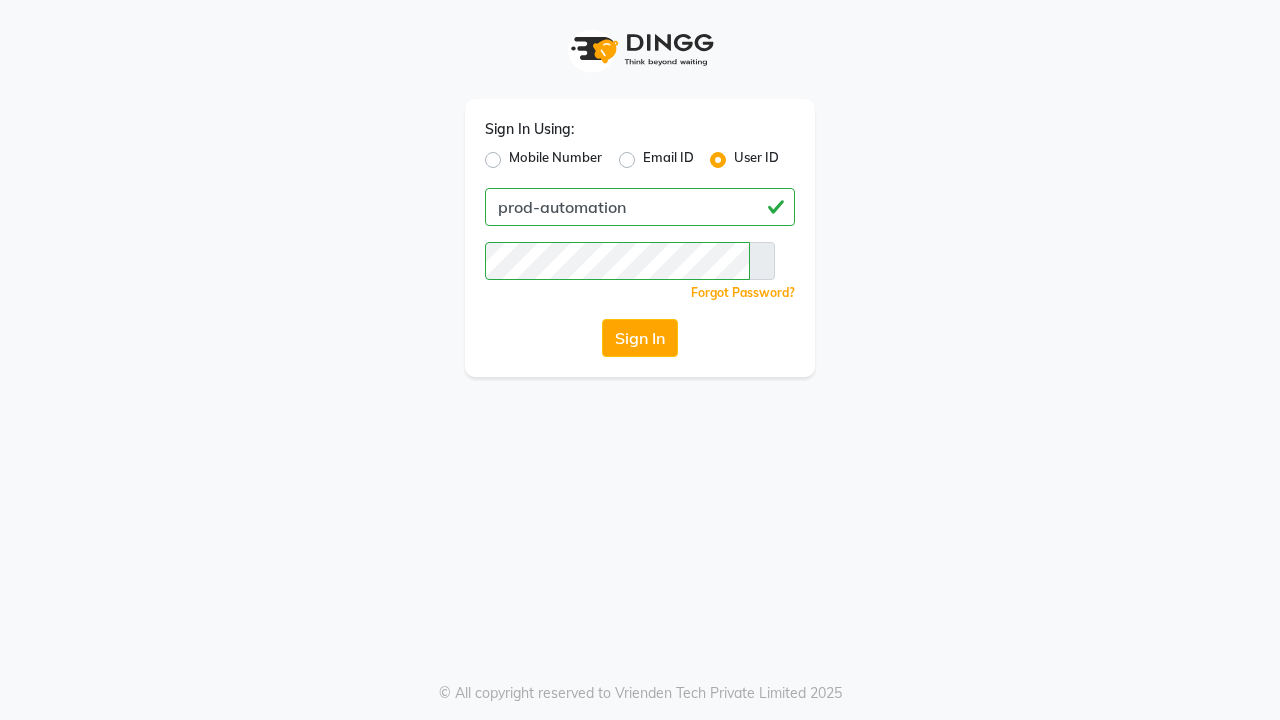 scroll, scrollTop: 0, scrollLeft: 0, axis: both 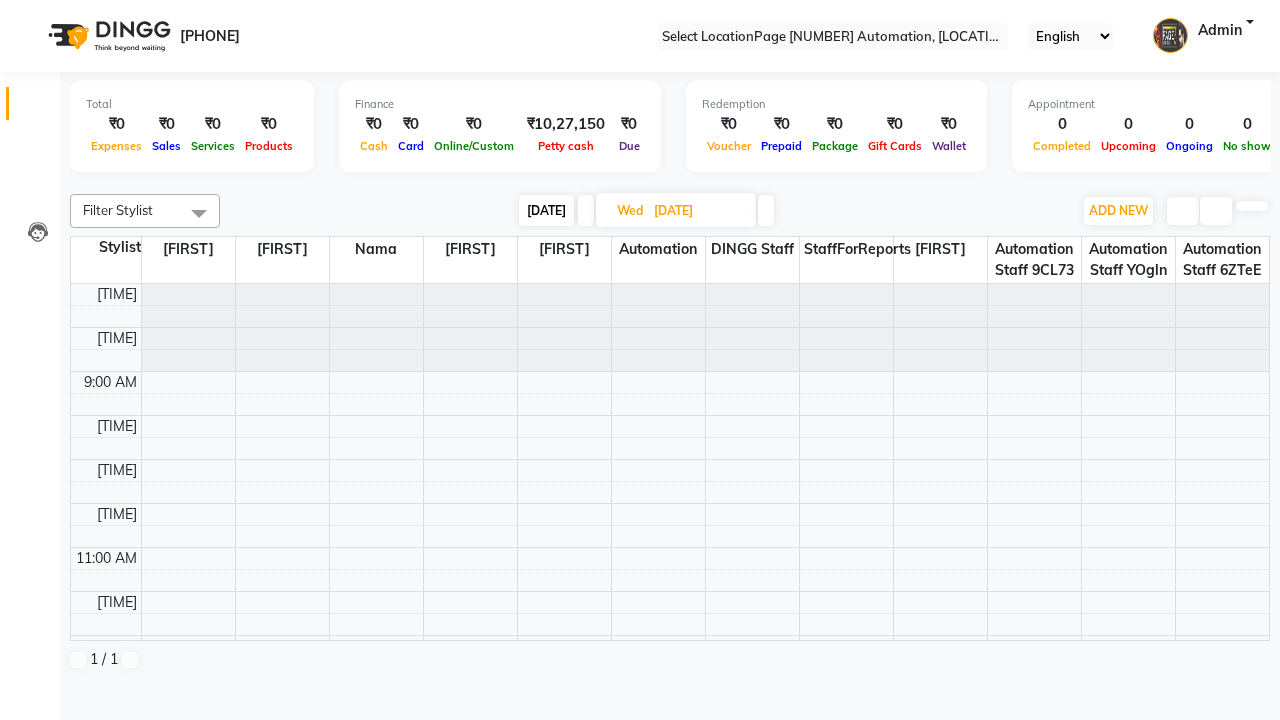 click on "Today" at bounding box center (546, 210) 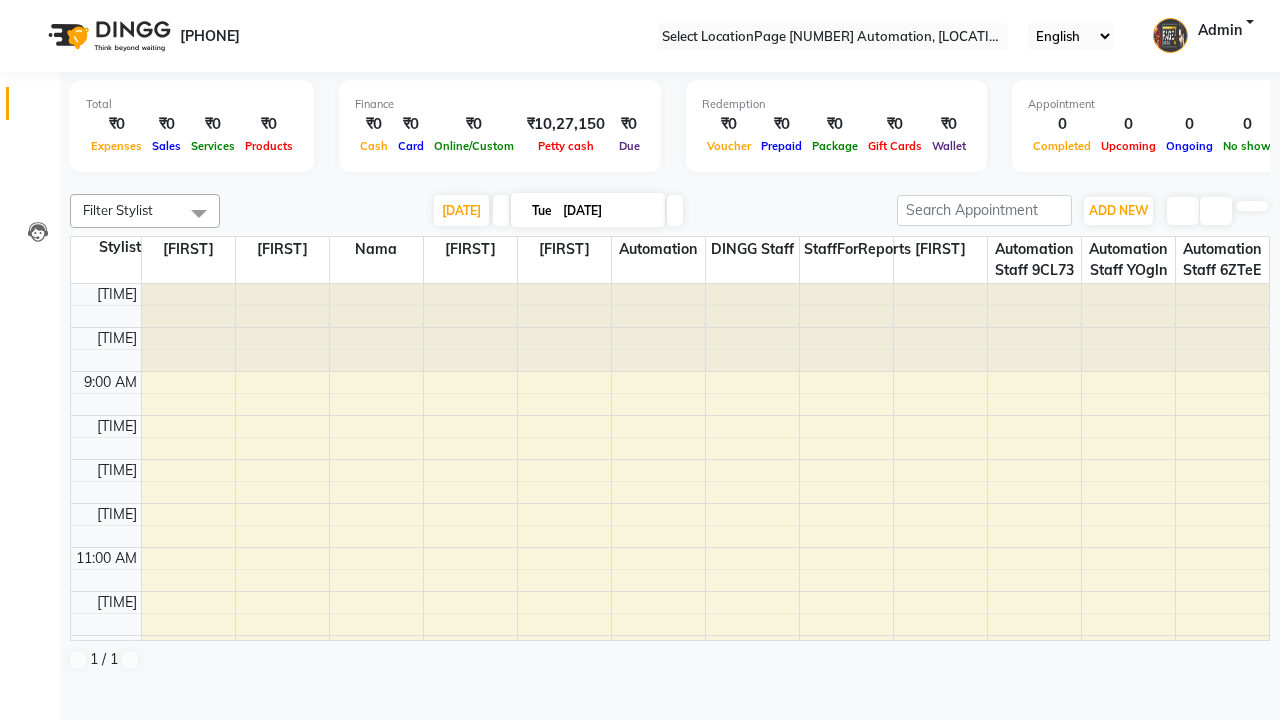 click at bounding box center [675, 210] 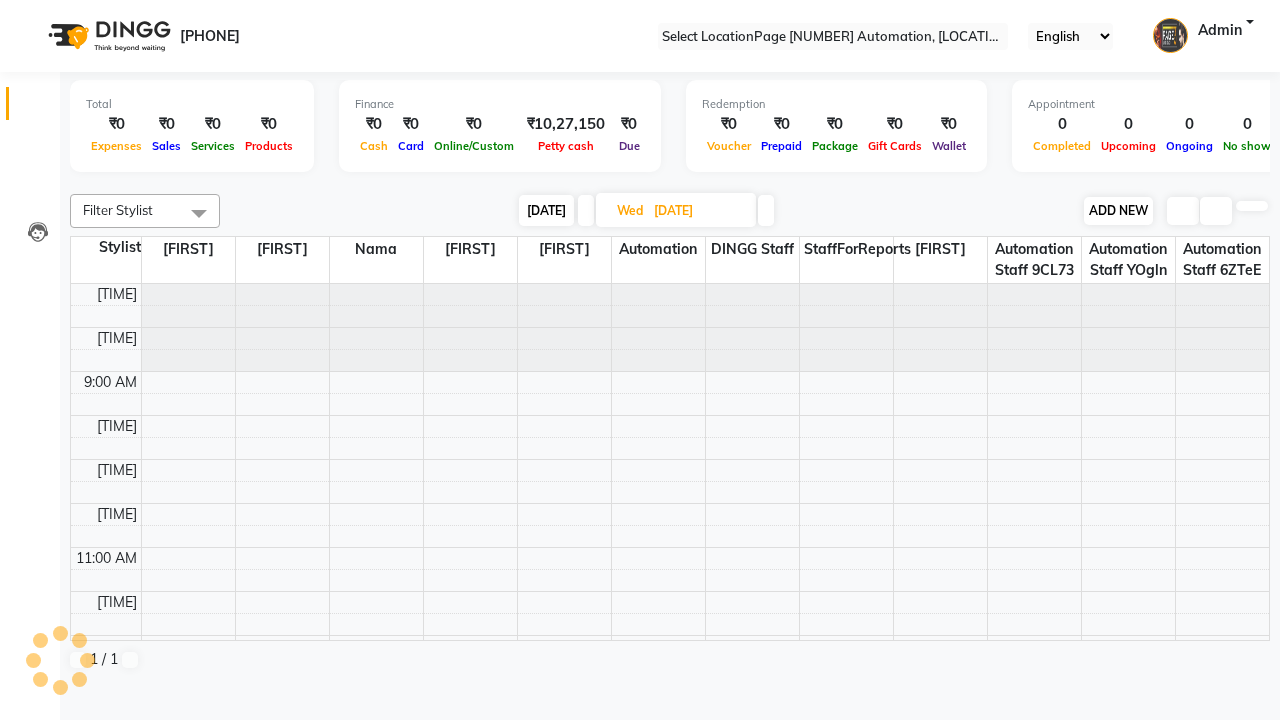click on "ADD NEW" at bounding box center (1118, 210) 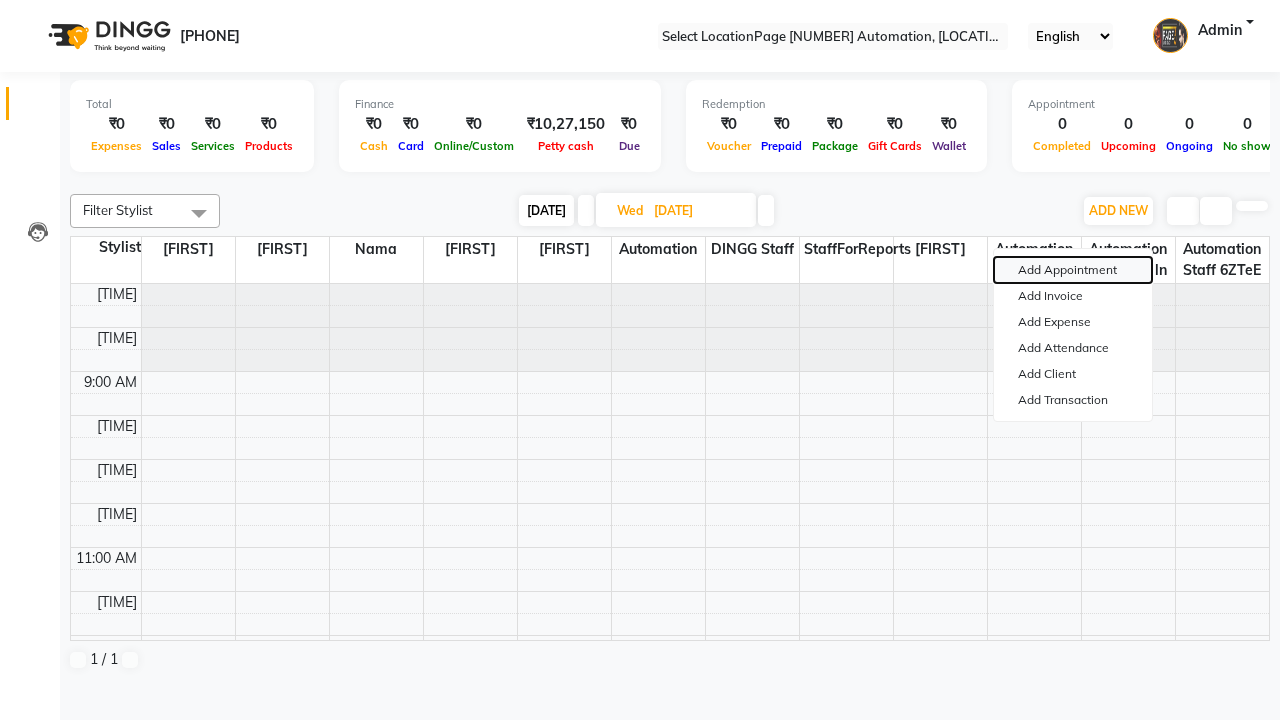 click on "Add Appointment" at bounding box center (1073, 270) 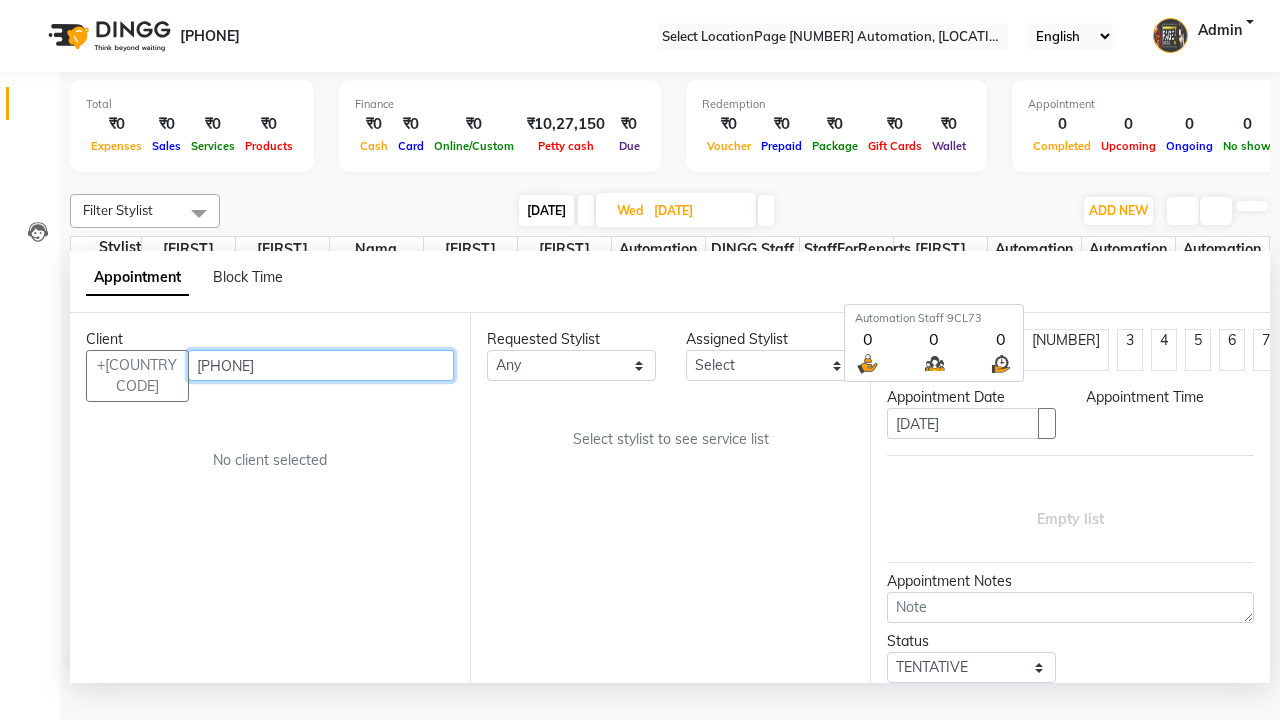 scroll, scrollTop: 1, scrollLeft: 0, axis: vertical 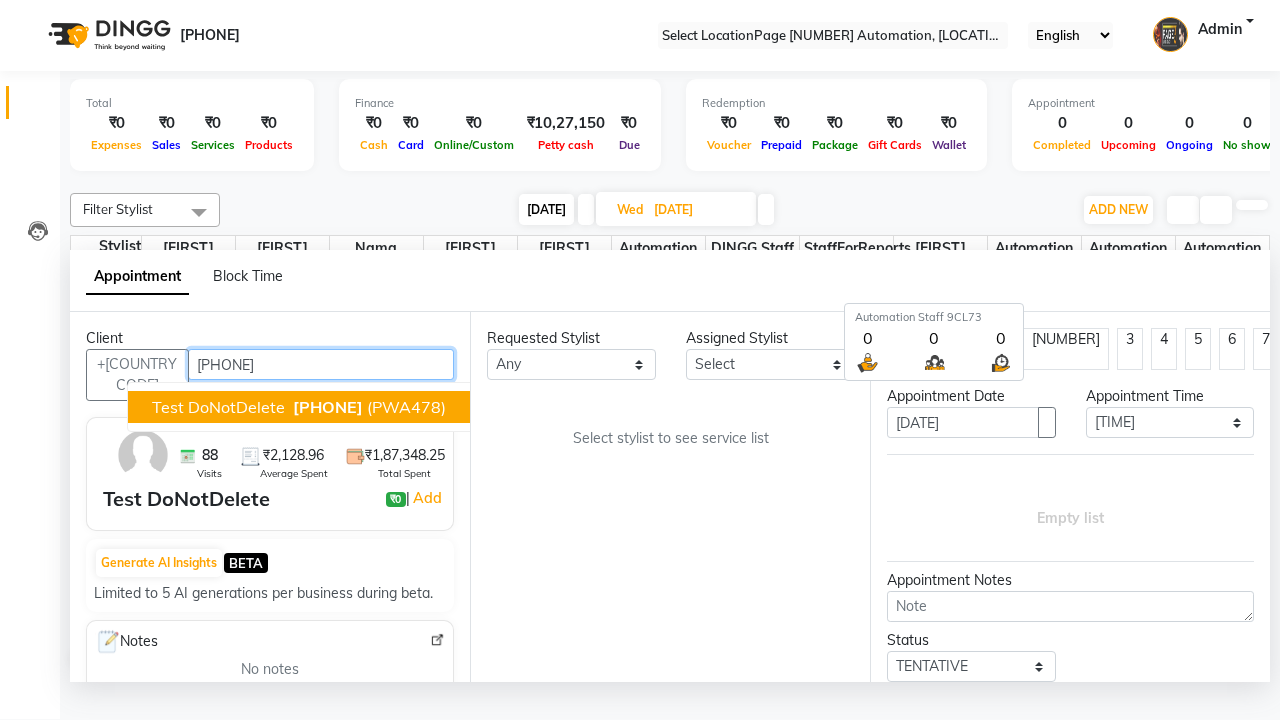 click on "8192346578" at bounding box center [328, 407] 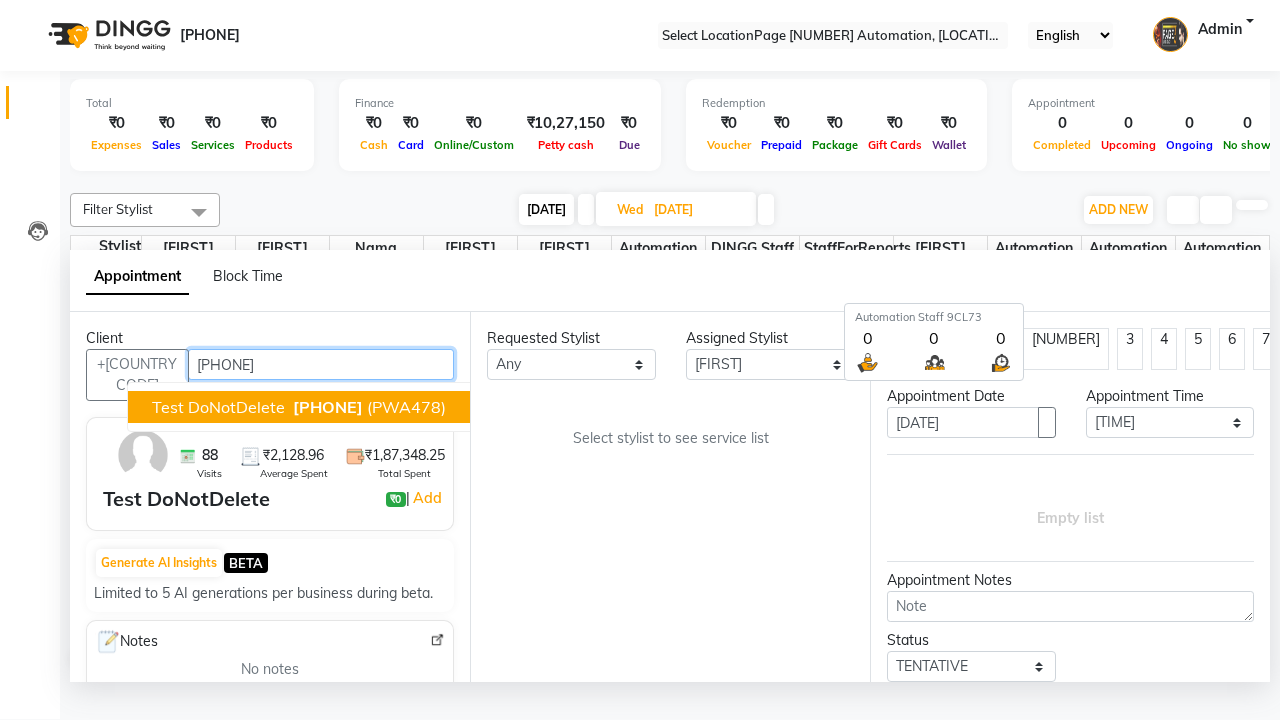 scroll, scrollTop: 0, scrollLeft: 0, axis: both 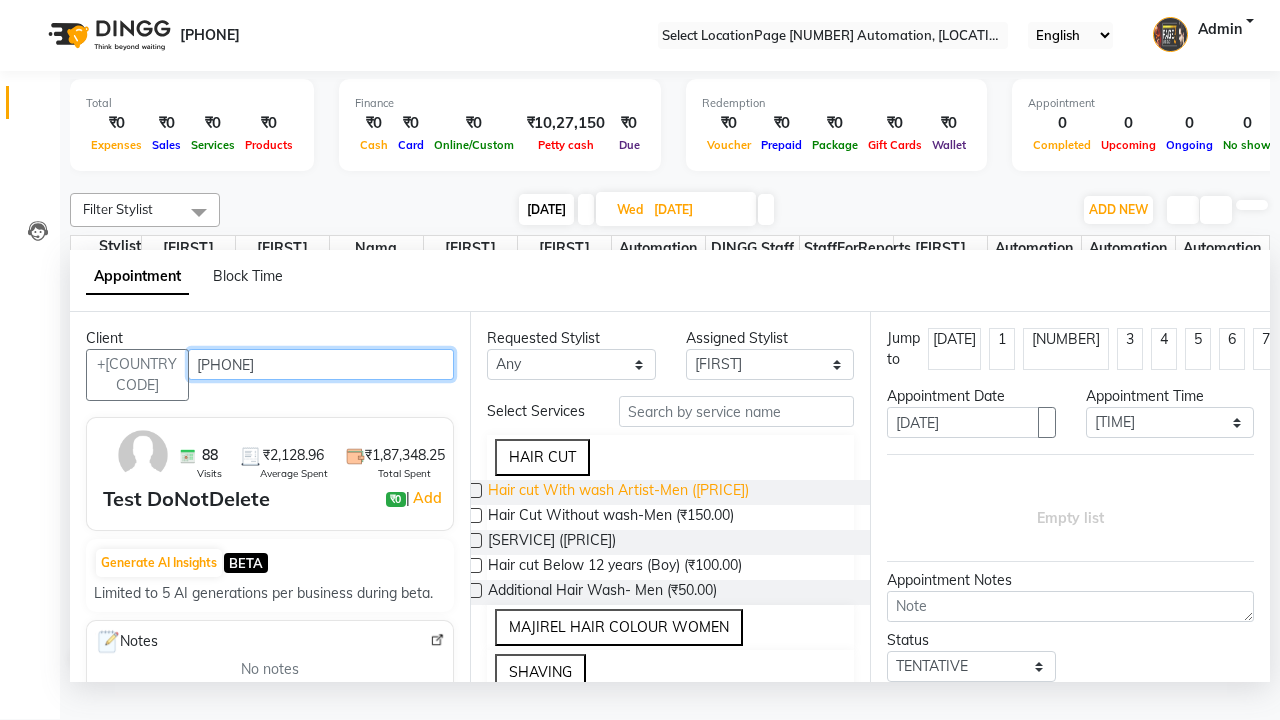 type on "8192346578" 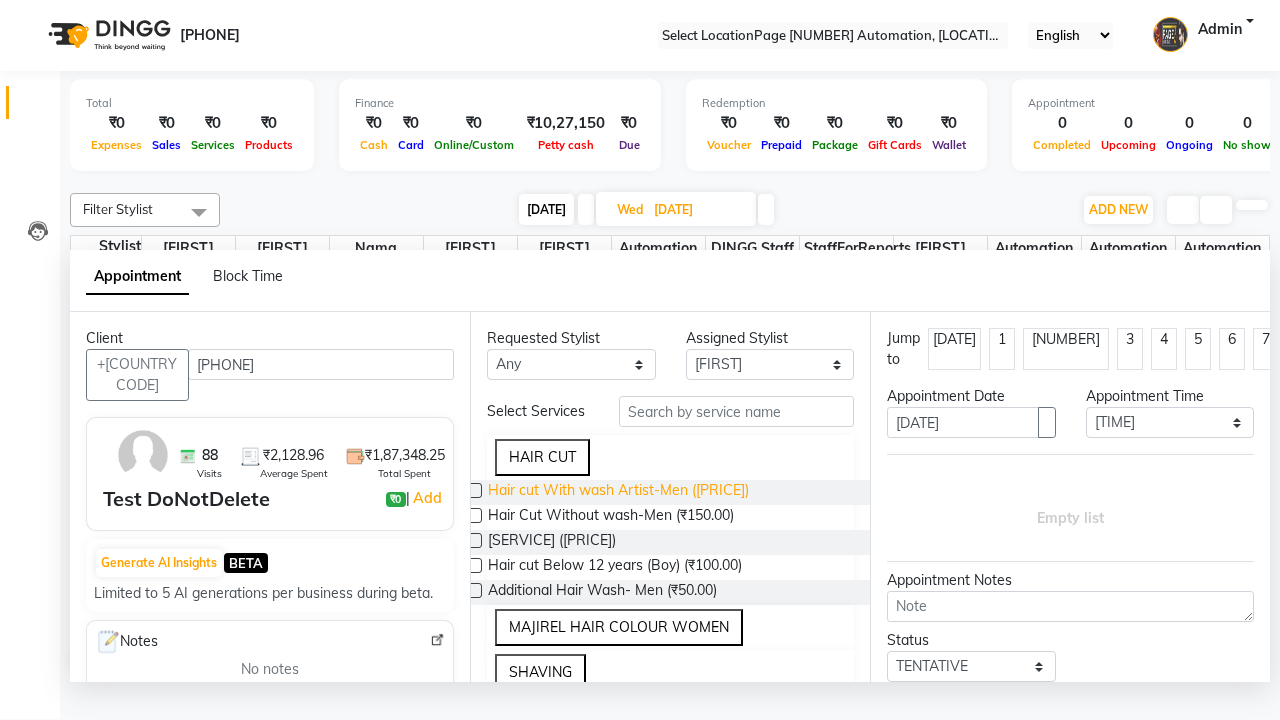 click on "Hair cut With wash Artist-Men (₹200.00)" at bounding box center (618, 492) 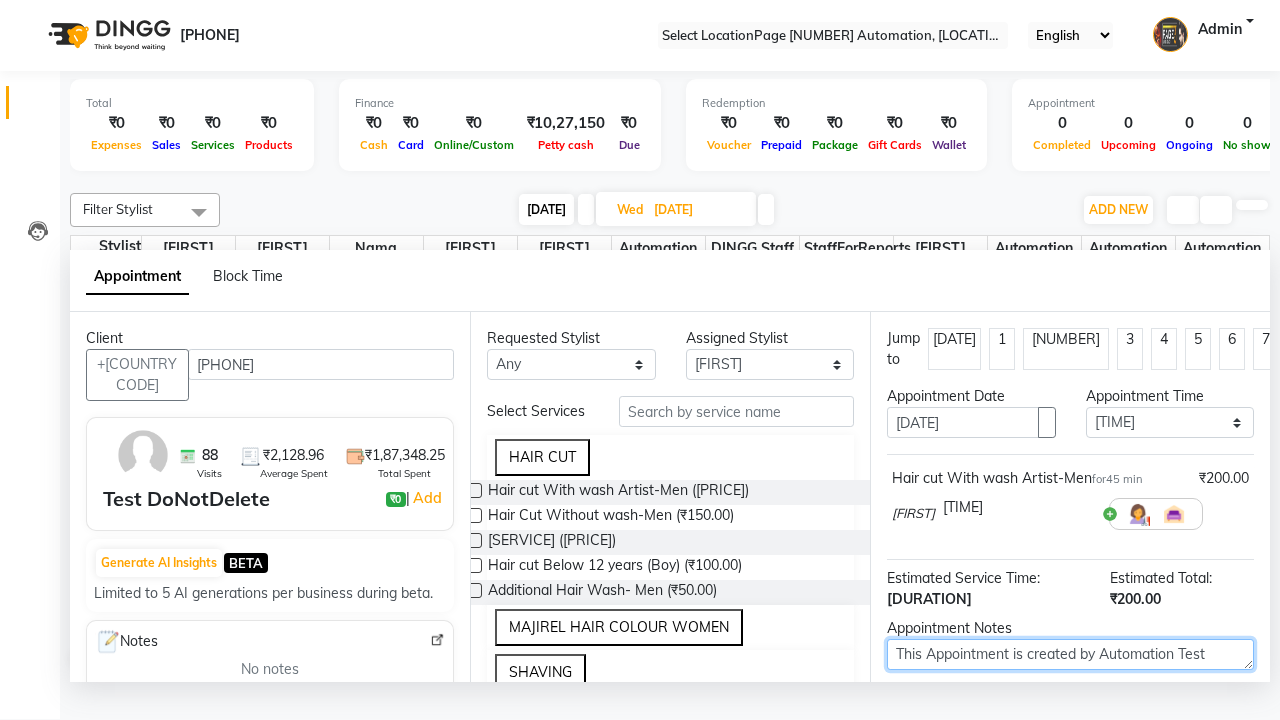 type on "This Appointment is created by Automation Test" 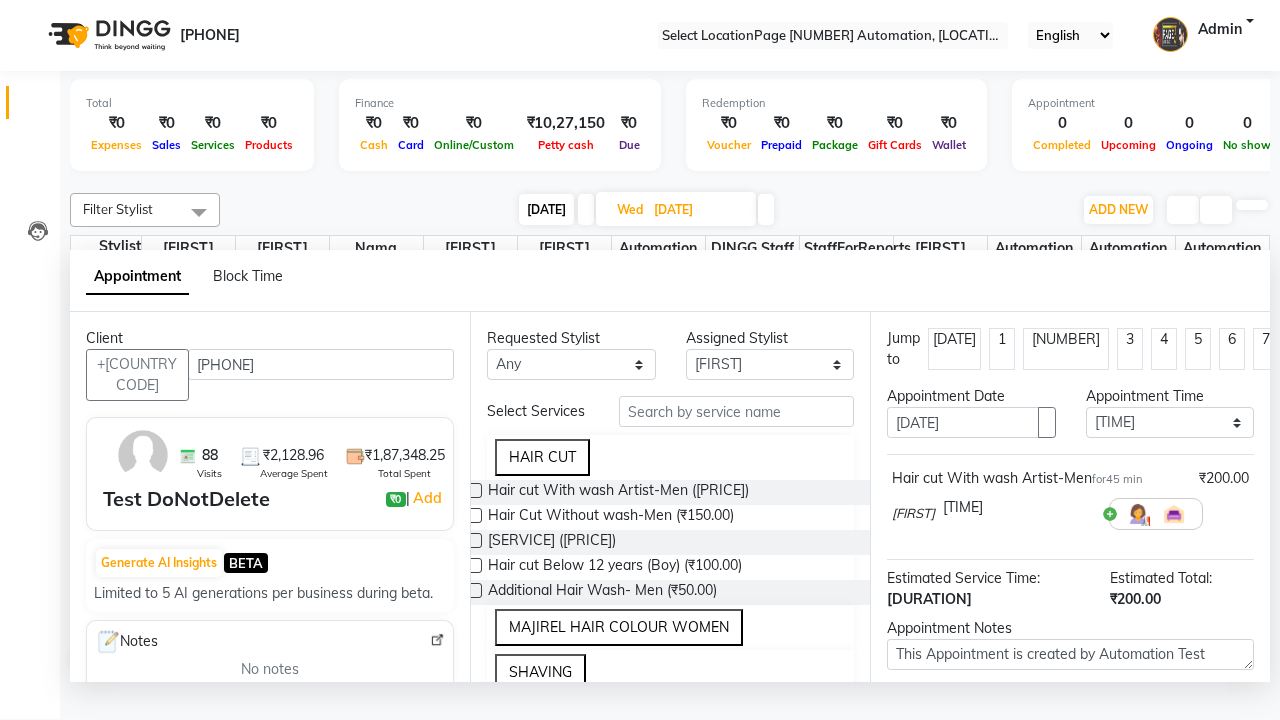 click at bounding box center [1097, 781] 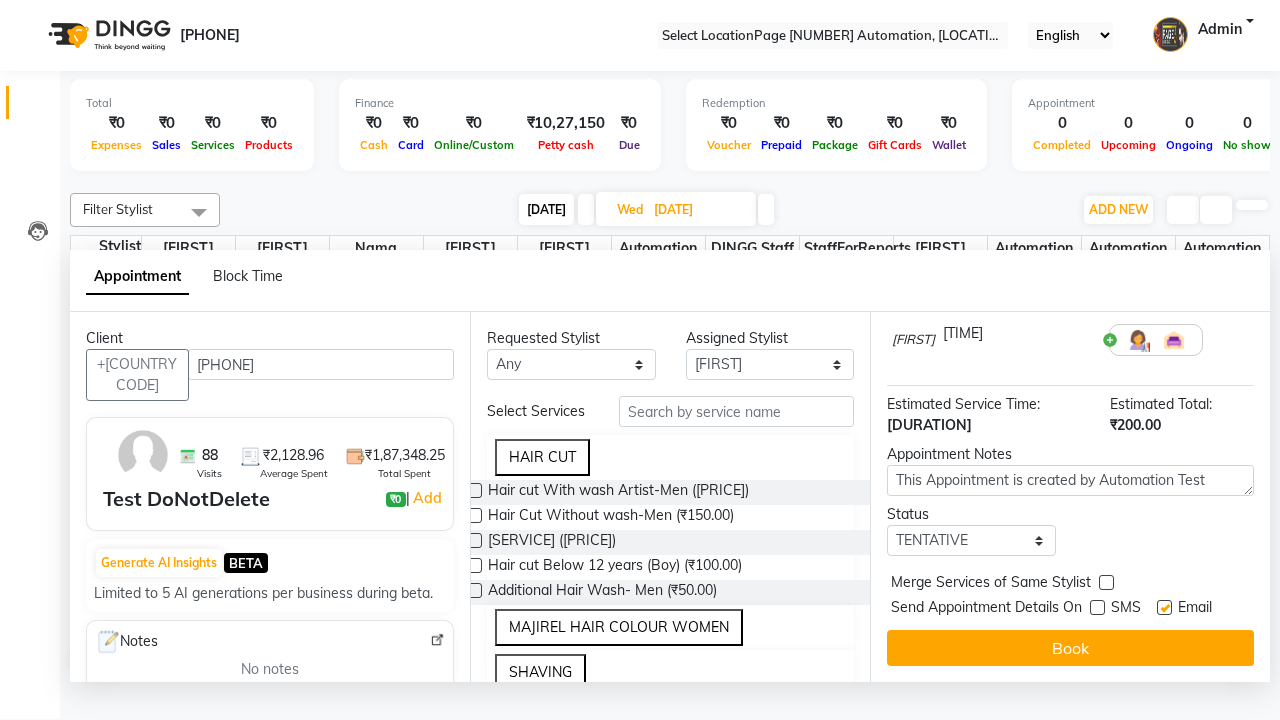 click at bounding box center [1164, 607] 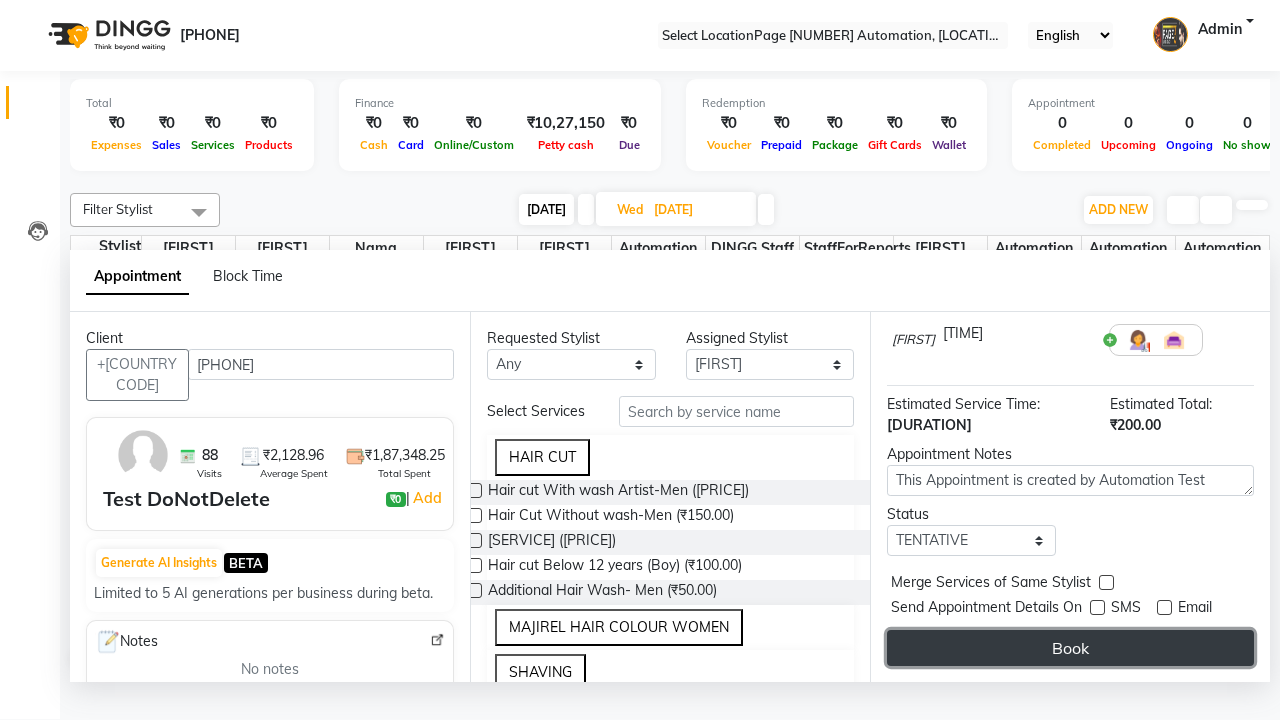 click on "Book" at bounding box center (1070, 648) 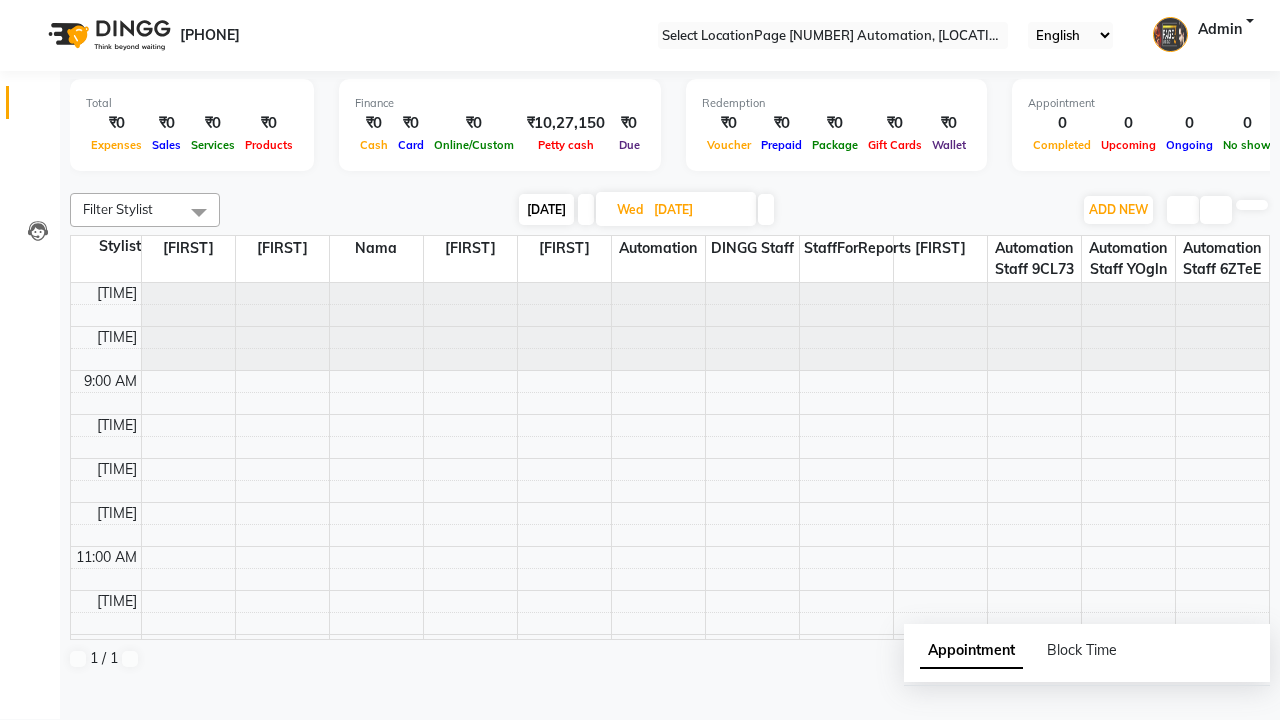 scroll, scrollTop: 0, scrollLeft: 0, axis: both 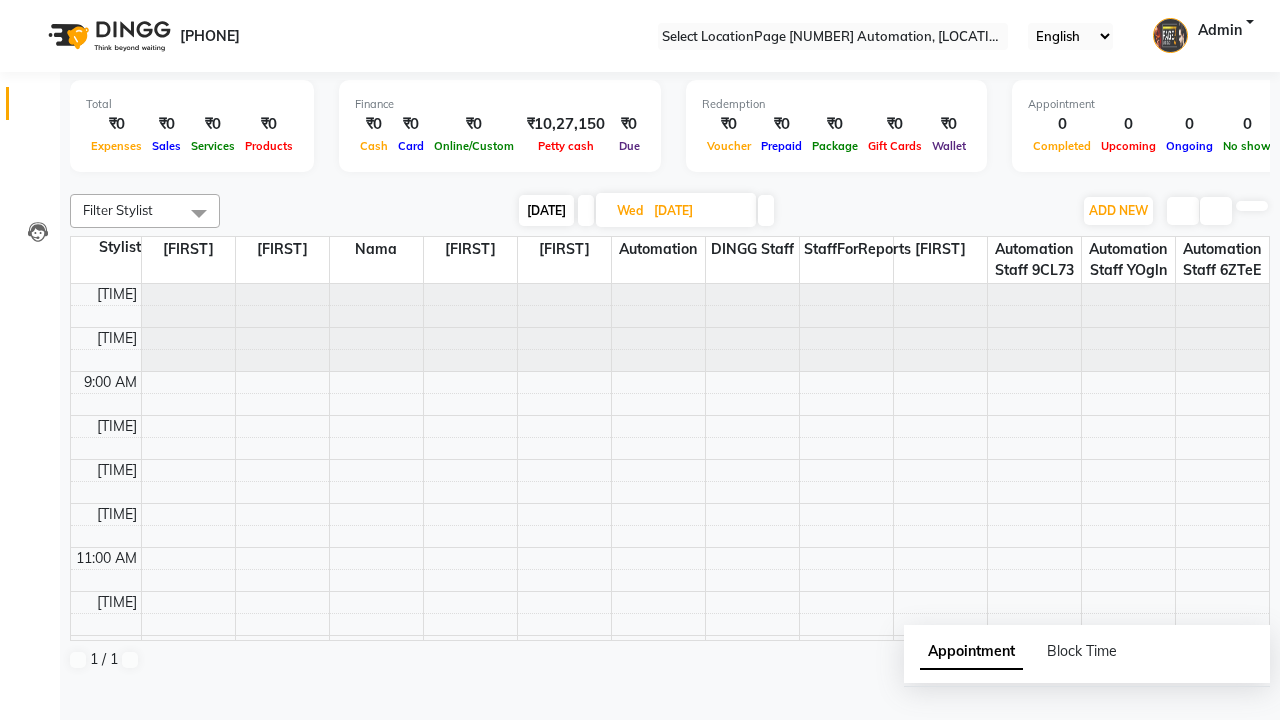 click on "Success" at bounding box center [640, 751] 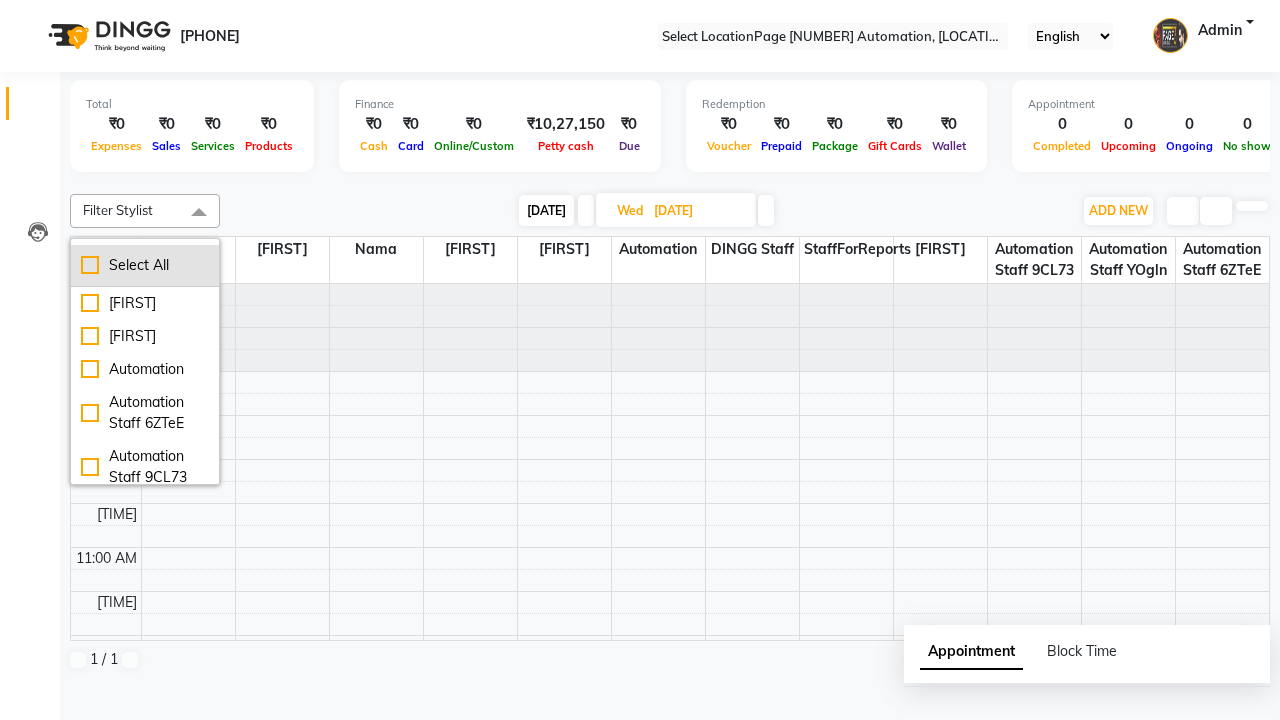 click on "Select All" at bounding box center (145, 265) 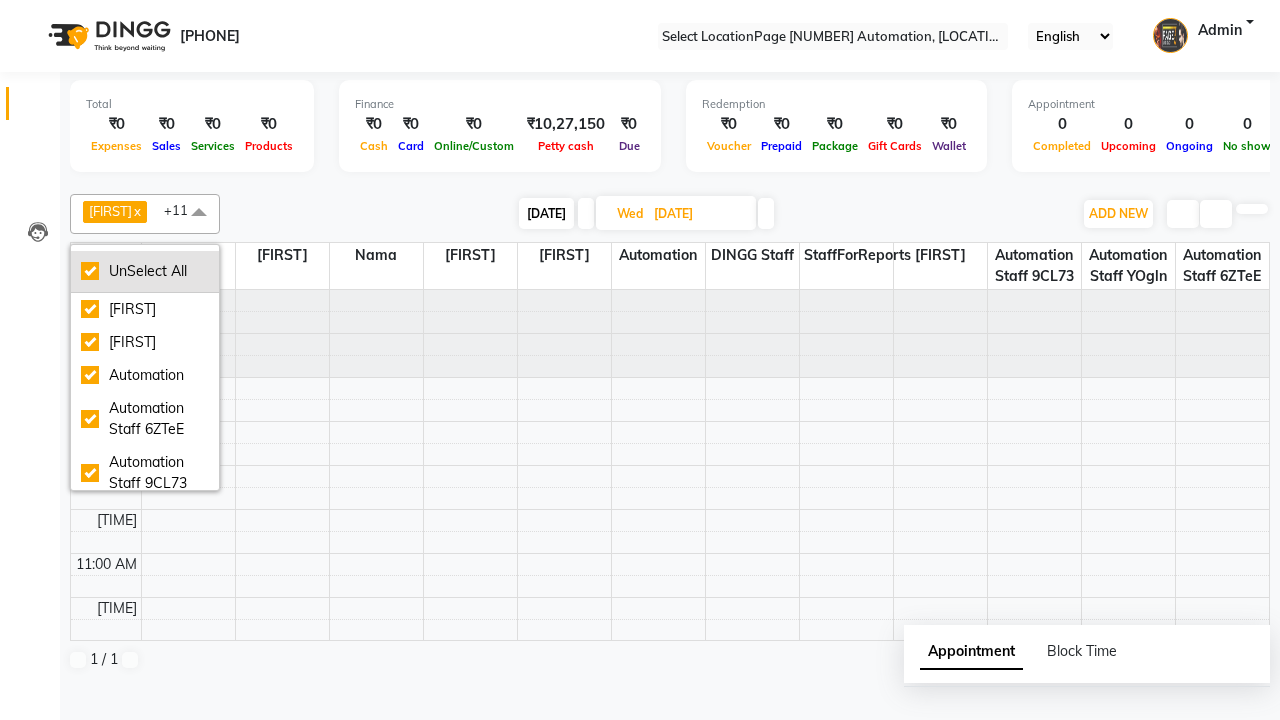 click on "UnSelect All" at bounding box center [145, 271] 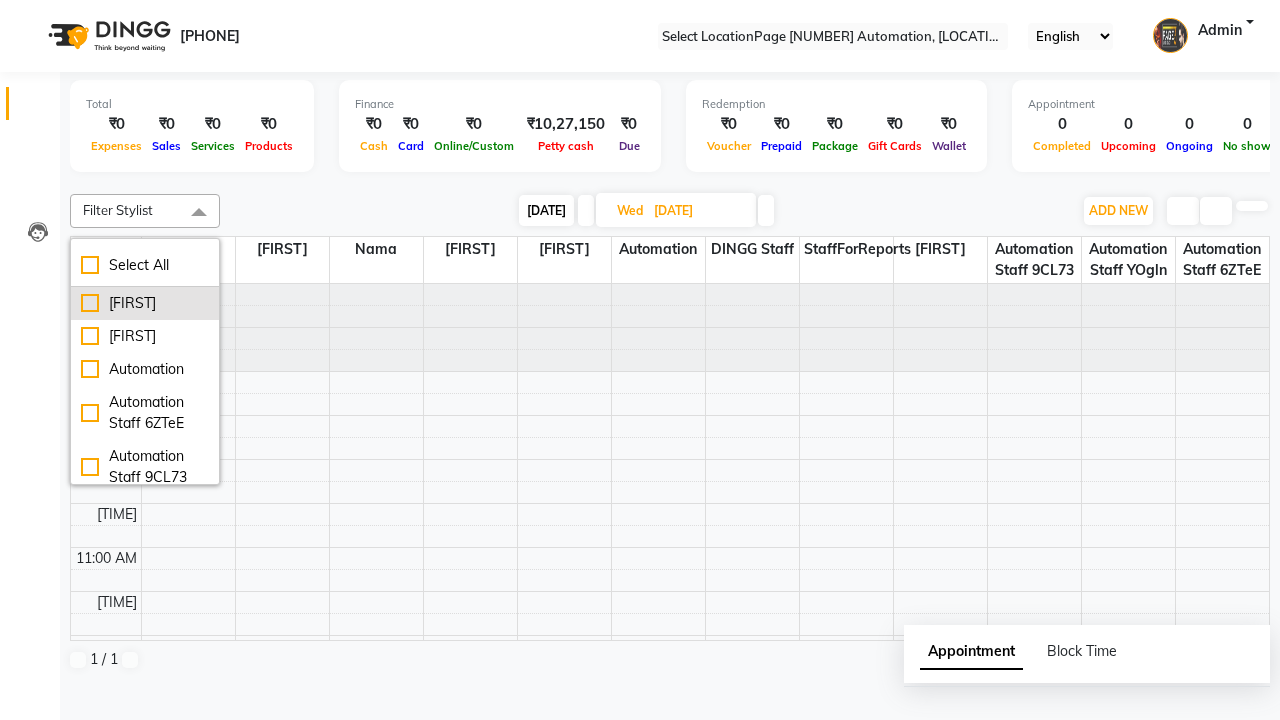 click on "[FIRST]" at bounding box center (145, 303) 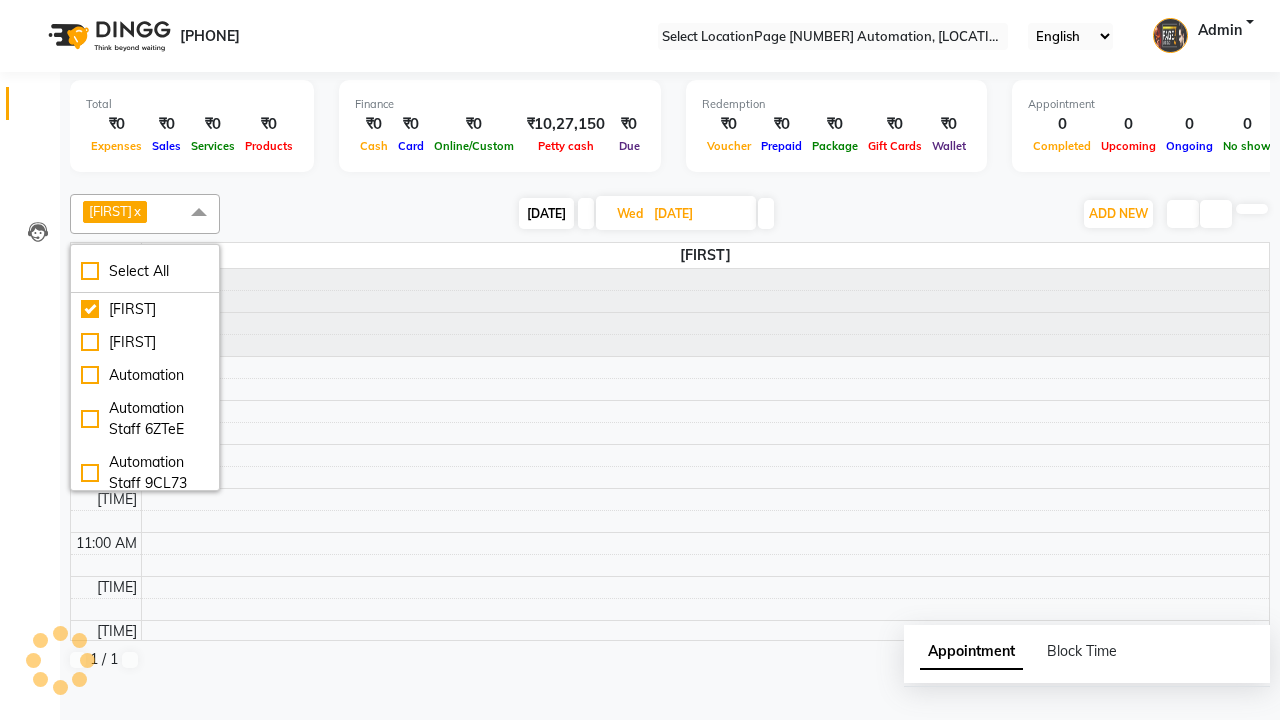click at bounding box center (199, 213) 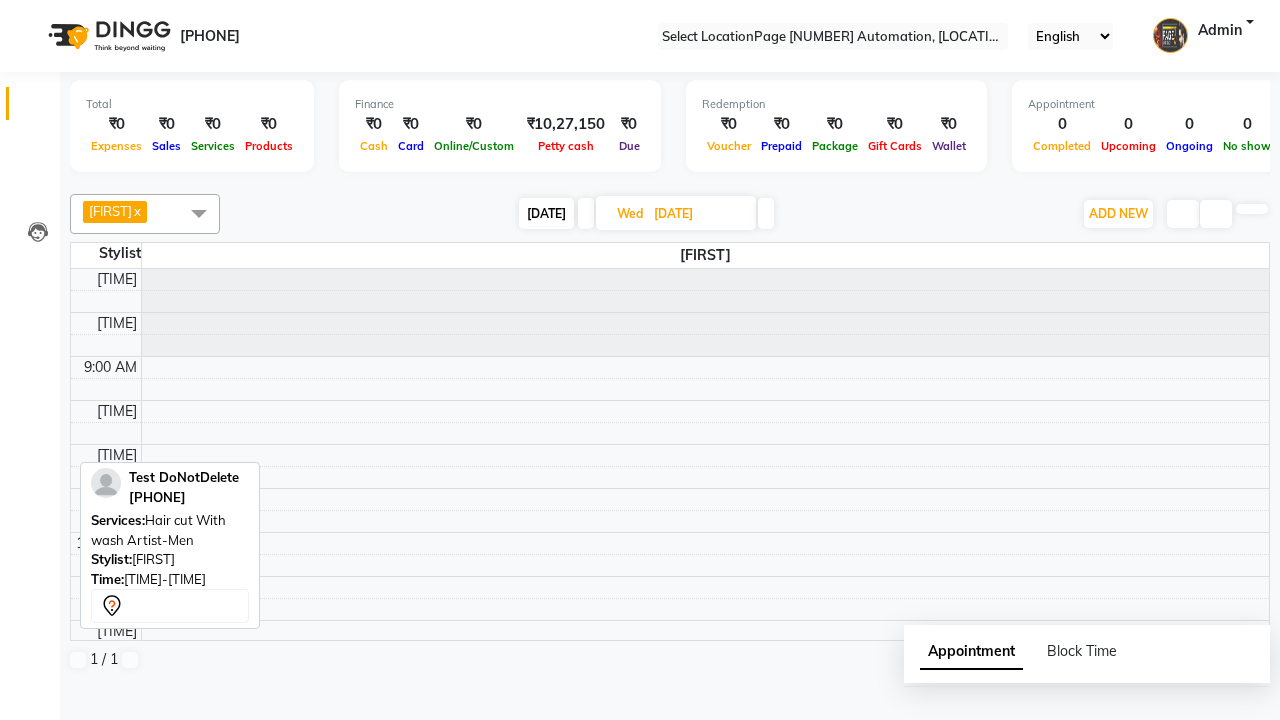 scroll, scrollTop: 463, scrollLeft: 0, axis: vertical 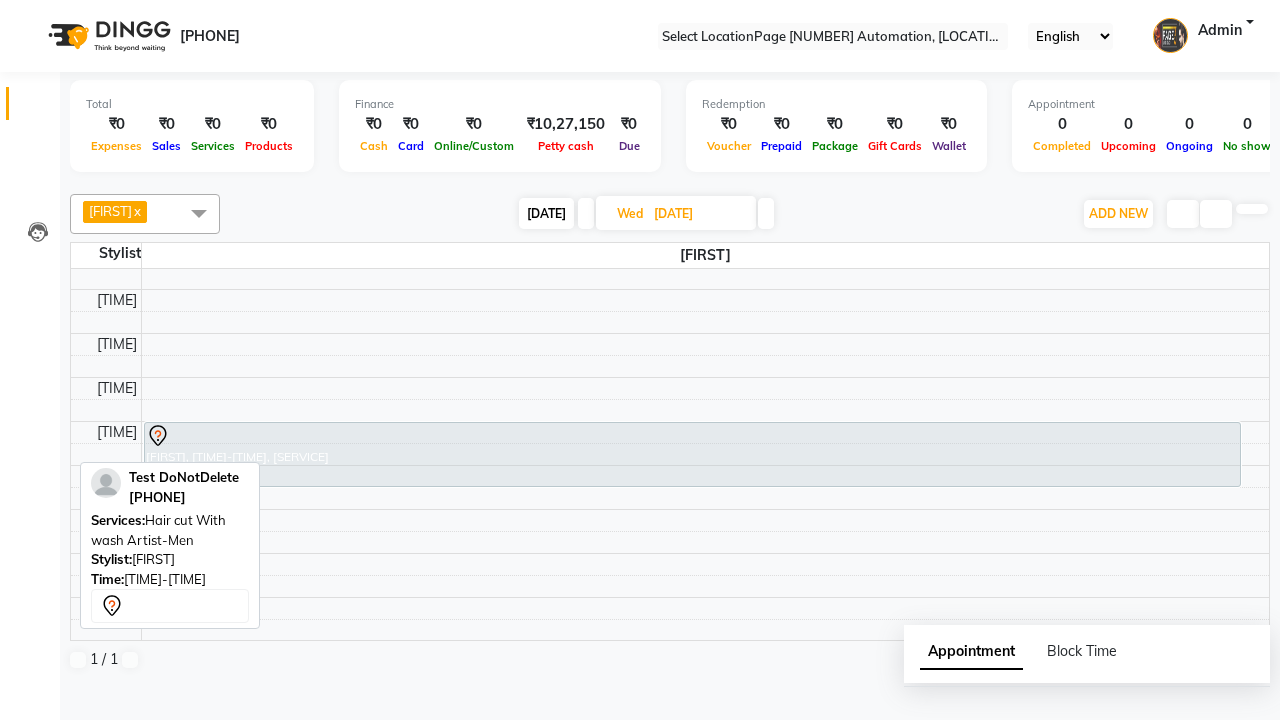 click on "Test DoNotDelete, [TIME]-[TIME], [SERVICE] With wash Artist-[GENDER]" at bounding box center (692, 454) 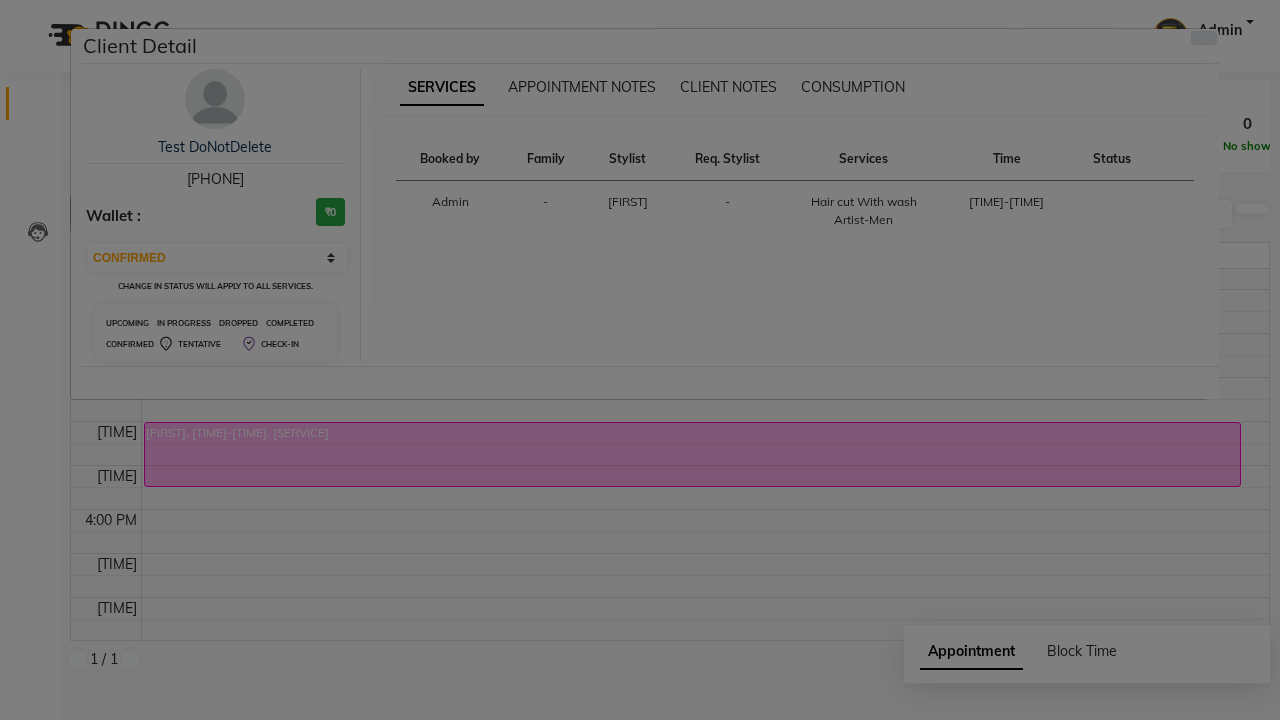 click at bounding box center [1204, 38] 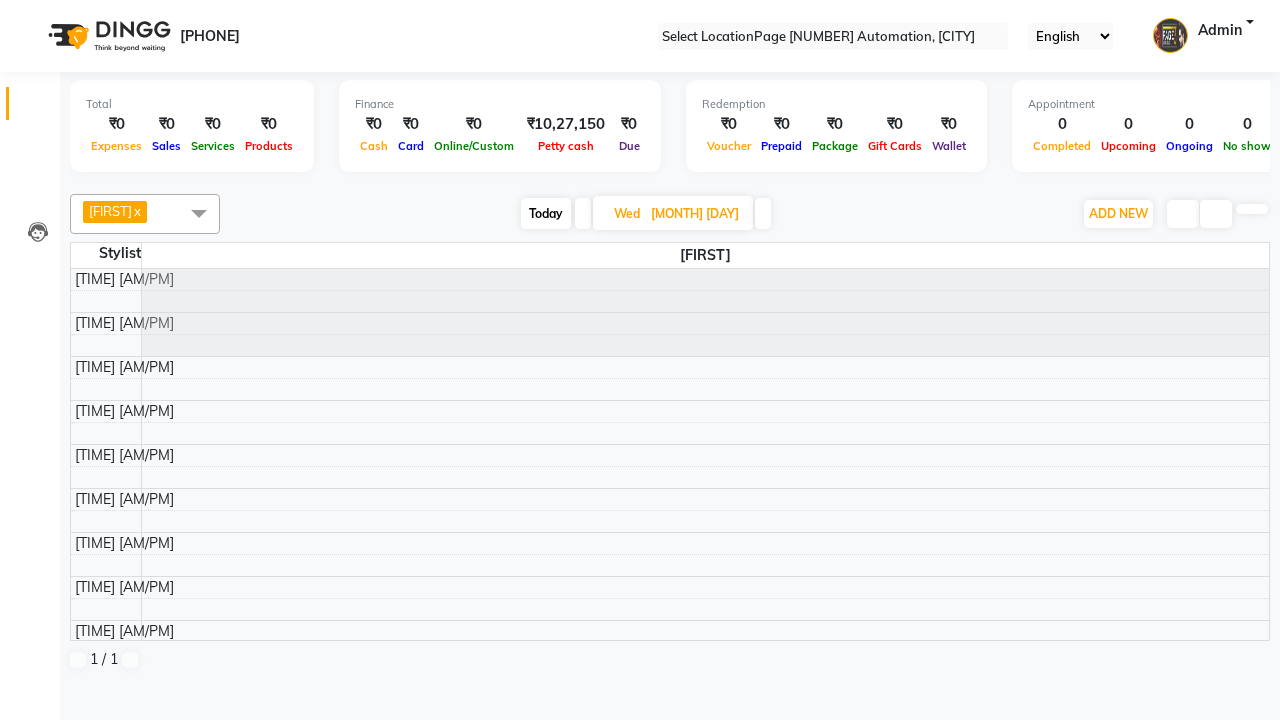scroll, scrollTop: 0, scrollLeft: 0, axis: both 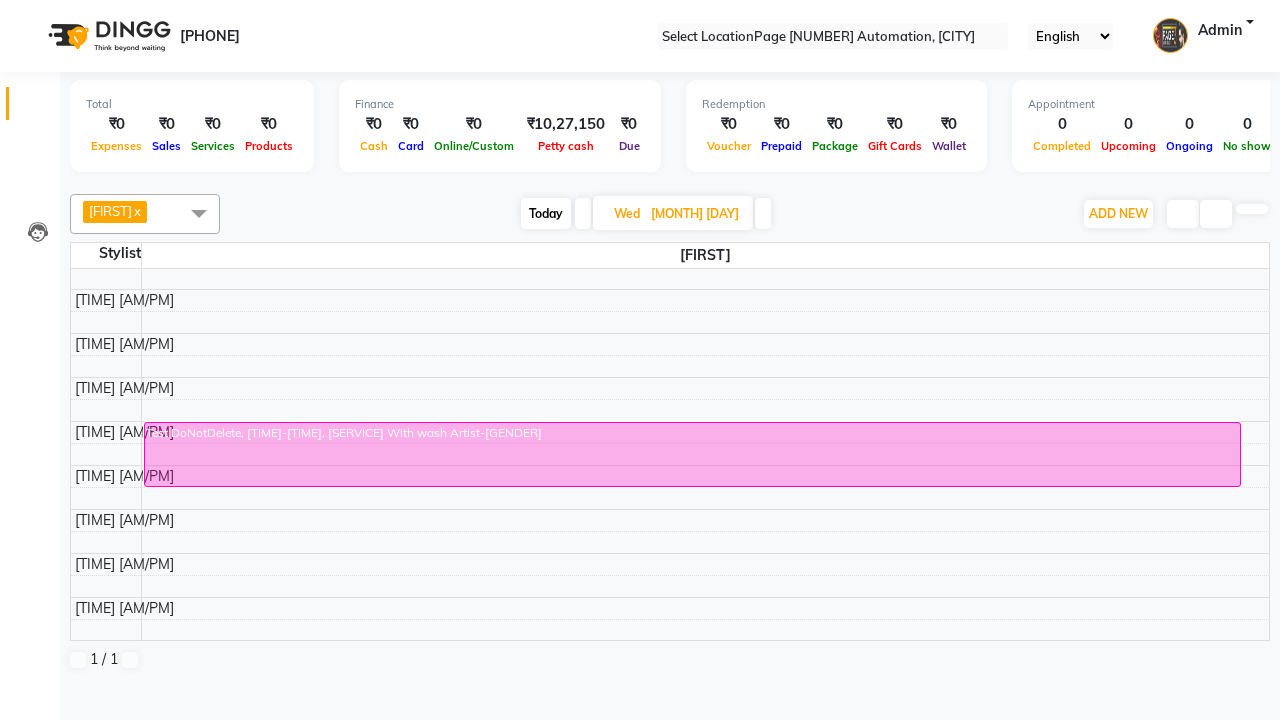 click on "Delete" at bounding box center (20, 733) 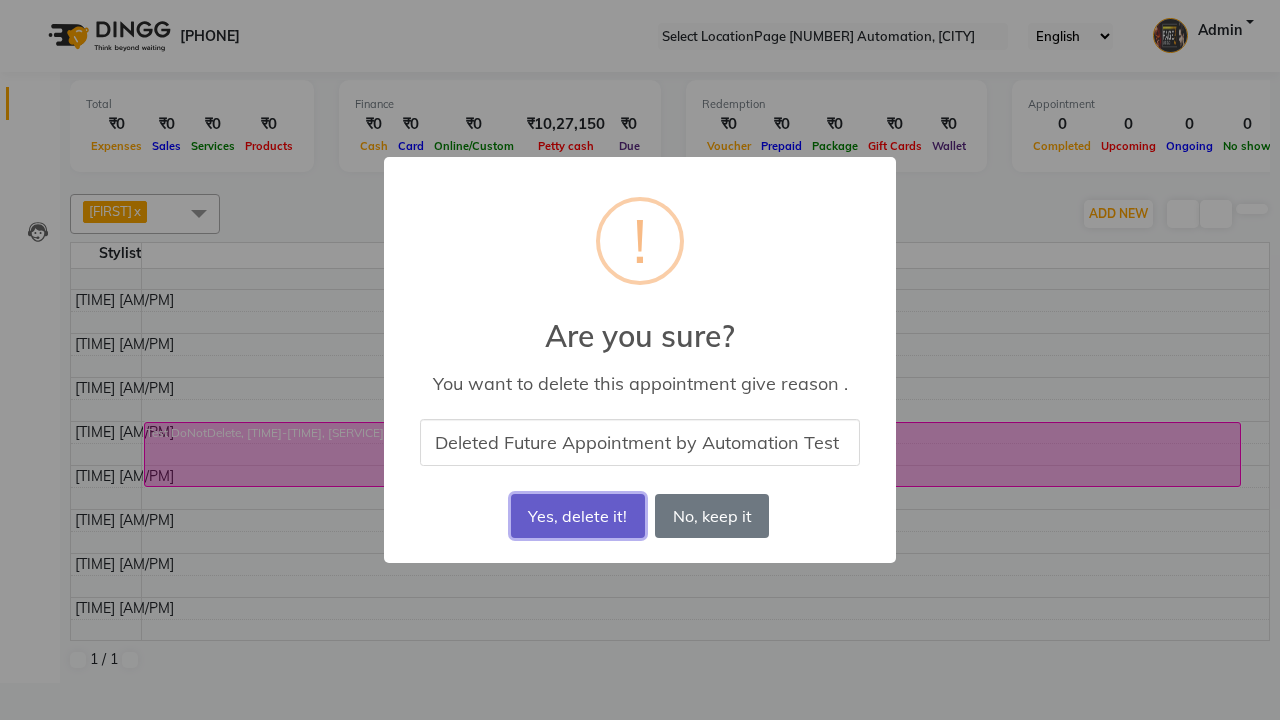 click on "Yes, delete it!" at bounding box center [578, 516] 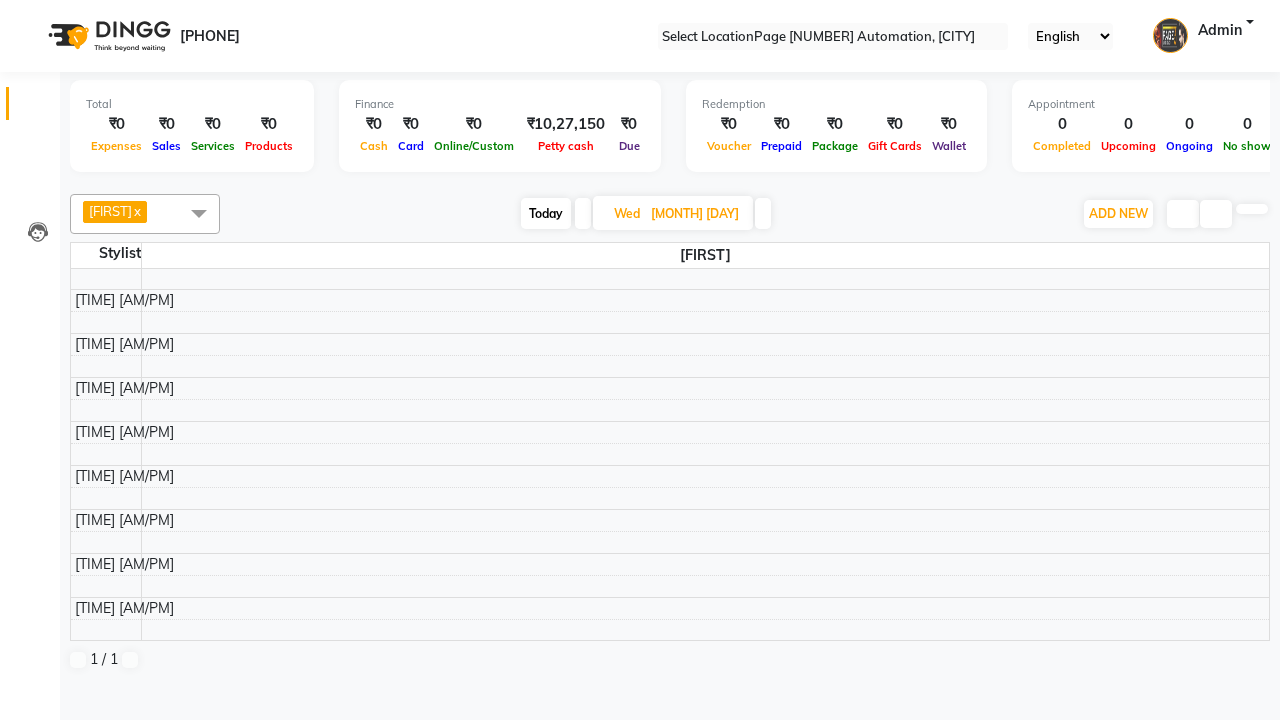 click on "Deleted successfully!" at bounding box center [640, 751] 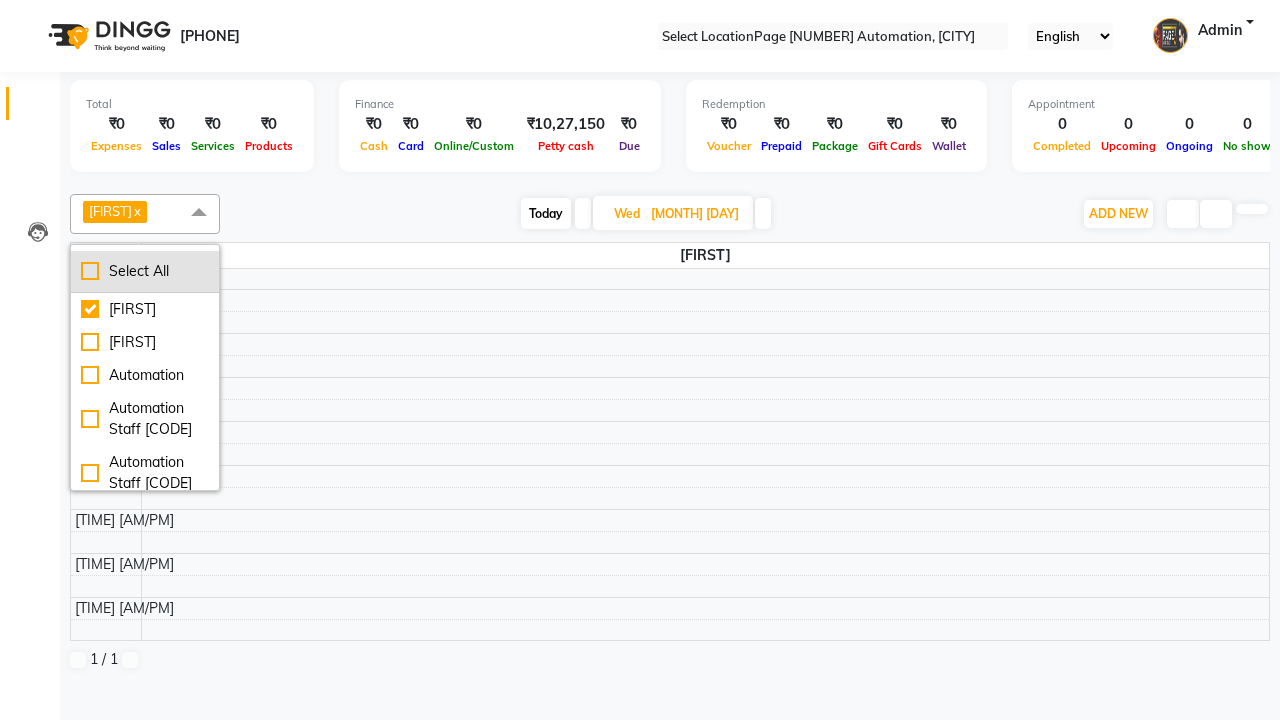 click on "Select All" at bounding box center [145, 271] 